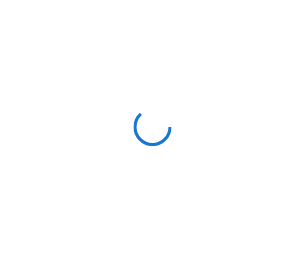 scroll, scrollTop: 0, scrollLeft: 0, axis: both 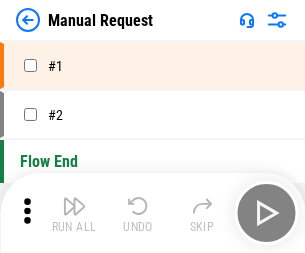 click at bounding box center (74, 206) 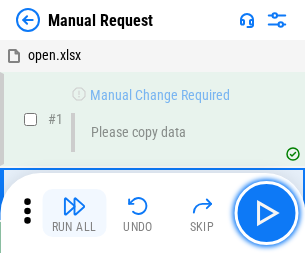 scroll, scrollTop: 68, scrollLeft: 0, axis: vertical 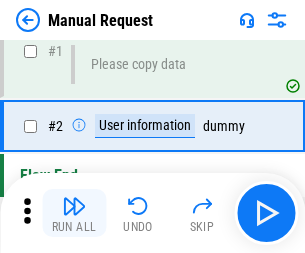 click at bounding box center [74, 206] 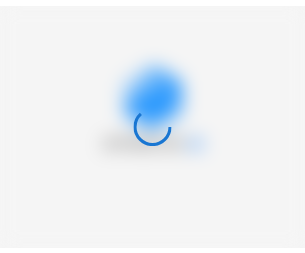 scroll, scrollTop: 0, scrollLeft: 0, axis: both 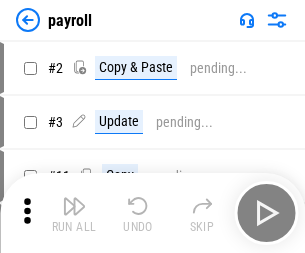click at bounding box center (74, 206) 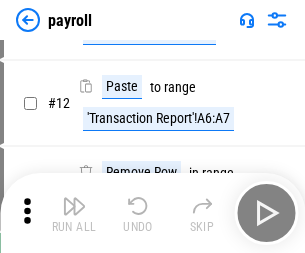scroll, scrollTop: 122, scrollLeft: 0, axis: vertical 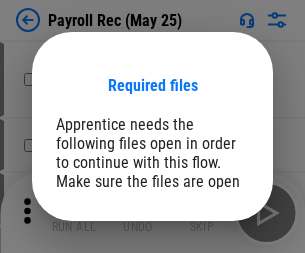 click on "Open" at bounding box center [209, 287] 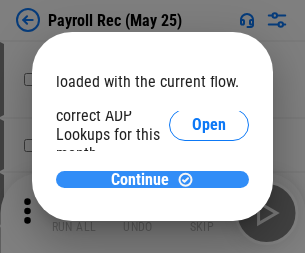 click on "Continue" at bounding box center (140, 180) 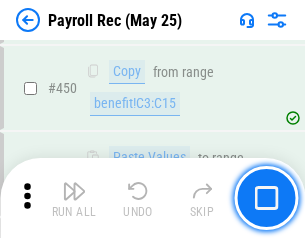 scroll, scrollTop: 10658, scrollLeft: 0, axis: vertical 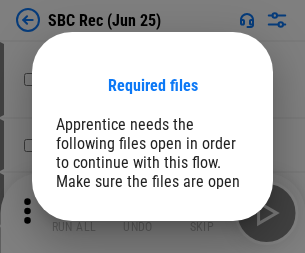 click on "Open" at bounding box center (209, 287) 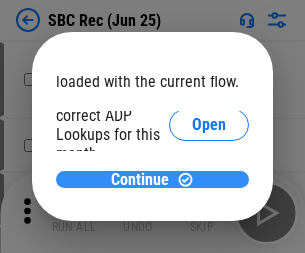 click on "Continue" at bounding box center (140, 180) 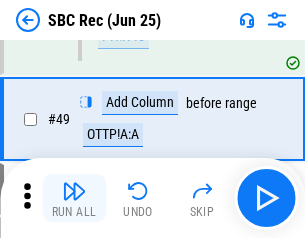 click at bounding box center (74, 191) 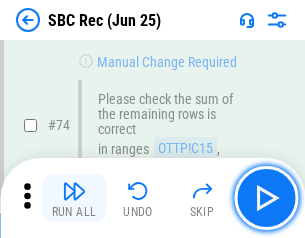 scroll, scrollTop: 2469, scrollLeft: 0, axis: vertical 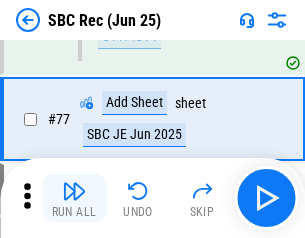 click at bounding box center [74, 191] 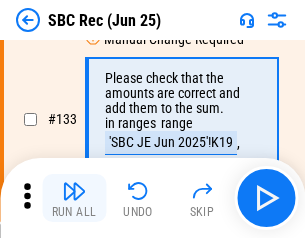 click at bounding box center [74, 191] 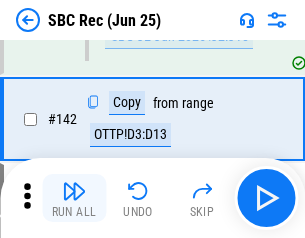click at bounding box center [74, 191] 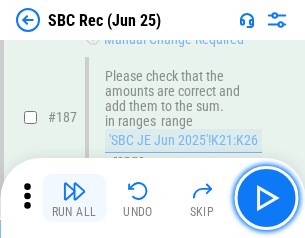 scroll, scrollTop: 5330, scrollLeft: 0, axis: vertical 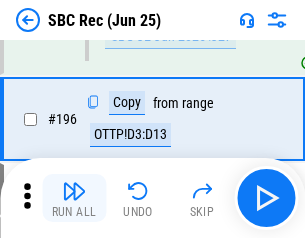click at bounding box center (74, 191) 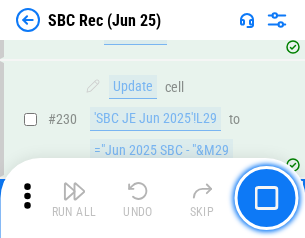 scroll, scrollTop: 6410, scrollLeft: 0, axis: vertical 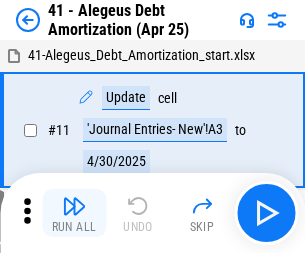 click at bounding box center (74, 206) 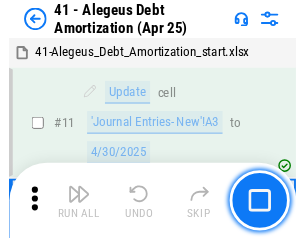 scroll, scrollTop: 247, scrollLeft: 0, axis: vertical 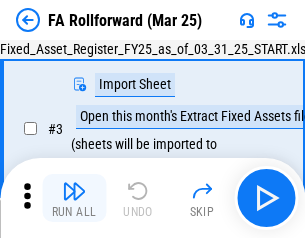 click at bounding box center (74, 191) 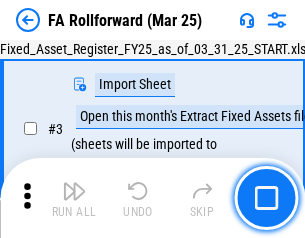 scroll, scrollTop: 184, scrollLeft: 0, axis: vertical 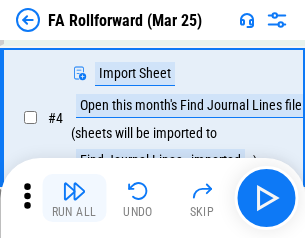 click at bounding box center (74, 191) 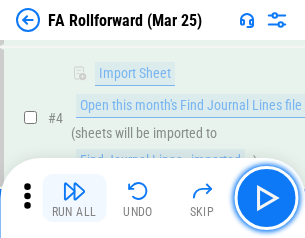 scroll, scrollTop: 313, scrollLeft: 0, axis: vertical 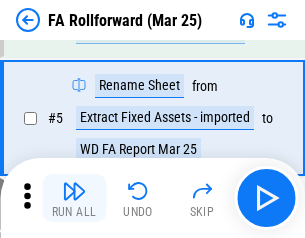 click at bounding box center [74, 191] 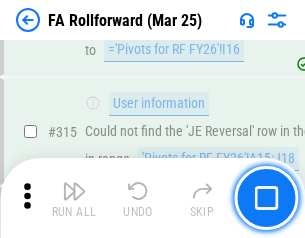 scroll, scrollTop: 9517, scrollLeft: 0, axis: vertical 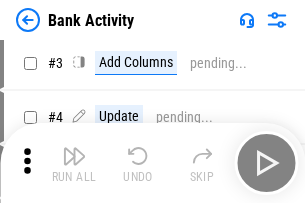 click at bounding box center (74, 156) 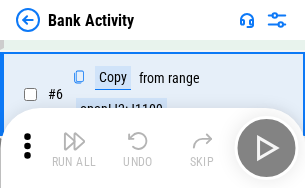 scroll, scrollTop: 106, scrollLeft: 0, axis: vertical 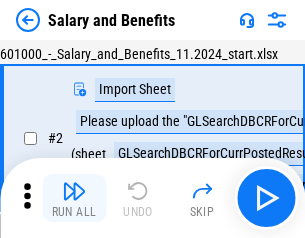 click at bounding box center (74, 191) 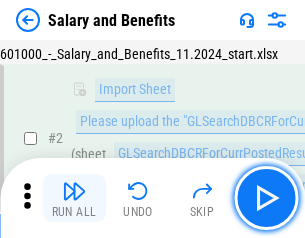 scroll, scrollTop: 145, scrollLeft: 0, axis: vertical 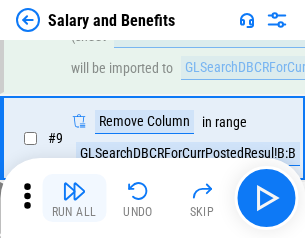 click at bounding box center [74, 191] 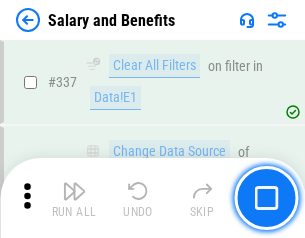 scroll, scrollTop: 9364, scrollLeft: 0, axis: vertical 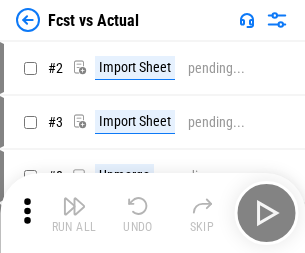 click at bounding box center (74, 206) 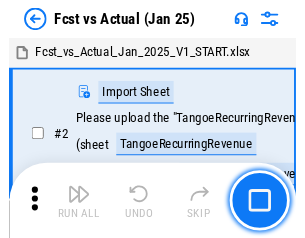scroll, scrollTop: 187, scrollLeft: 0, axis: vertical 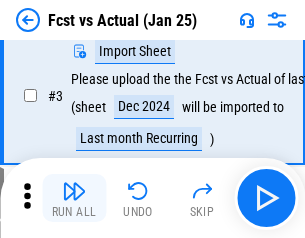 click at bounding box center [74, 191] 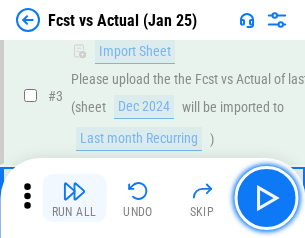 scroll, scrollTop: 300, scrollLeft: 0, axis: vertical 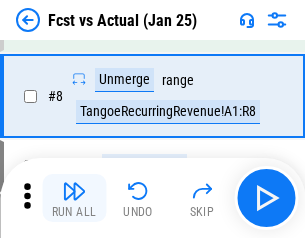 click at bounding box center (74, 191) 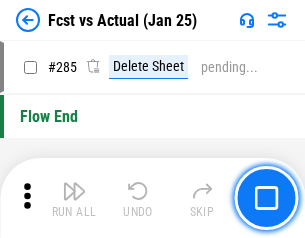 scroll, scrollTop: 9465, scrollLeft: 0, axis: vertical 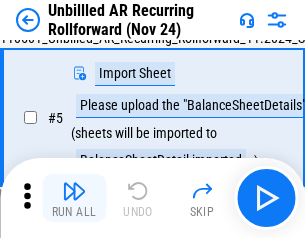 click at bounding box center (74, 191) 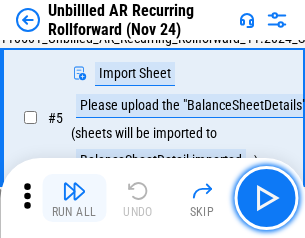 scroll, scrollTop: 188, scrollLeft: 0, axis: vertical 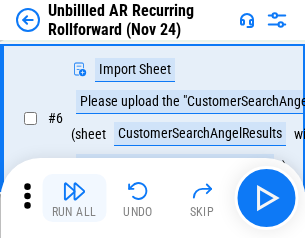 click at bounding box center [74, 191] 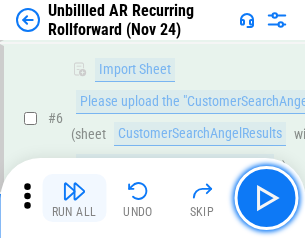 scroll, scrollTop: 322, scrollLeft: 0, axis: vertical 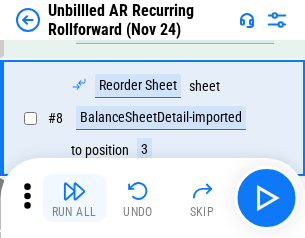 click at bounding box center [74, 191] 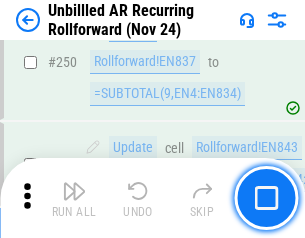 scroll, scrollTop: 6793, scrollLeft: 0, axis: vertical 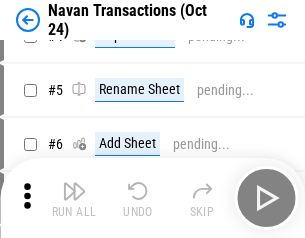 click at bounding box center (74, 191) 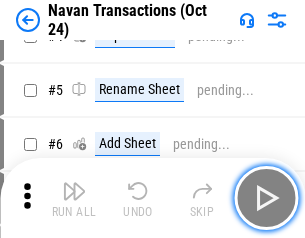 scroll, scrollTop: 168, scrollLeft: 0, axis: vertical 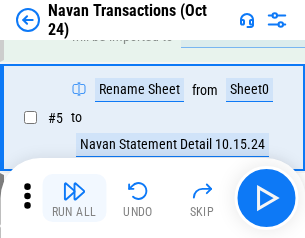 click at bounding box center [74, 191] 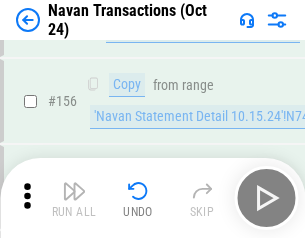 scroll, scrollTop: 6484, scrollLeft: 0, axis: vertical 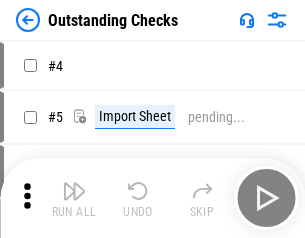 click at bounding box center [74, 191] 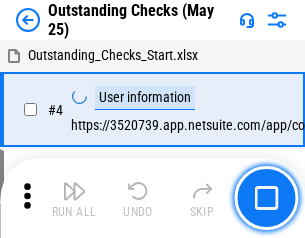 scroll, scrollTop: 209, scrollLeft: 0, axis: vertical 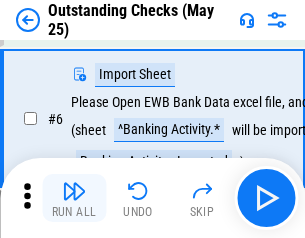 click at bounding box center [74, 191] 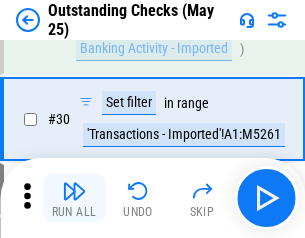 click at bounding box center (74, 191) 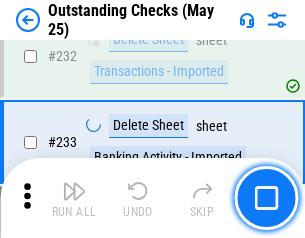 scroll, scrollTop: 6027, scrollLeft: 0, axis: vertical 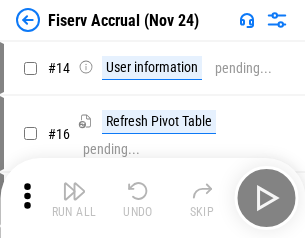 click at bounding box center [74, 191] 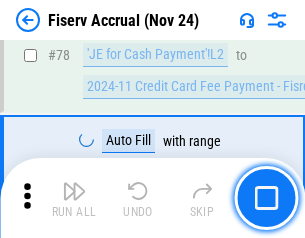 scroll, scrollTop: 2605, scrollLeft: 0, axis: vertical 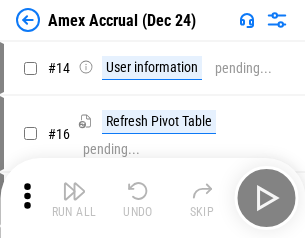 click at bounding box center (74, 191) 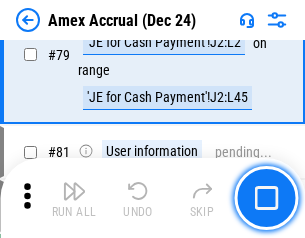scroll, scrollTop: 2550, scrollLeft: 0, axis: vertical 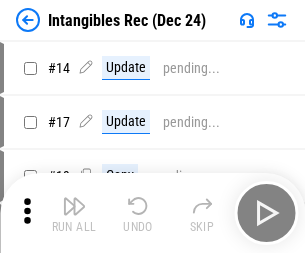 click at bounding box center [74, 206] 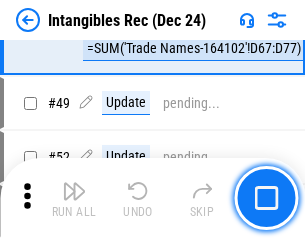 scroll, scrollTop: 779, scrollLeft: 0, axis: vertical 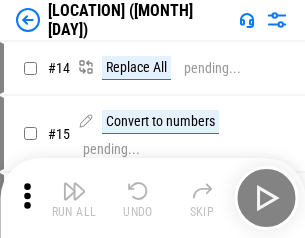 click at bounding box center [74, 191] 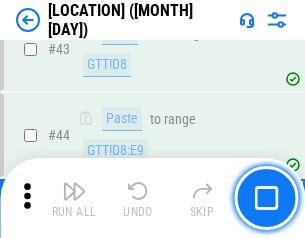scroll, scrollTop: 2501, scrollLeft: 0, axis: vertical 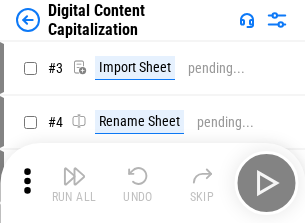 click at bounding box center (74, 176) 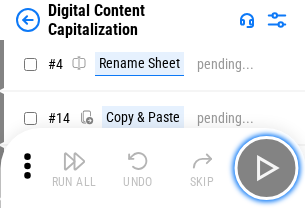 scroll, scrollTop: 187, scrollLeft: 0, axis: vertical 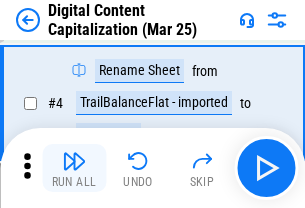 click at bounding box center [74, 161] 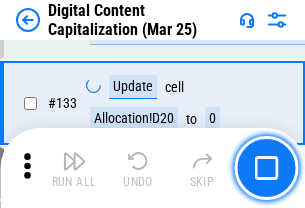 scroll, scrollTop: 2121, scrollLeft: 0, axis: vertical 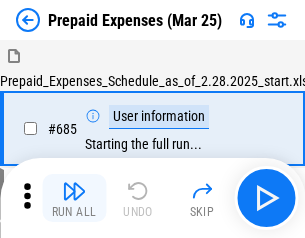 click at bounding box center (74, 191) 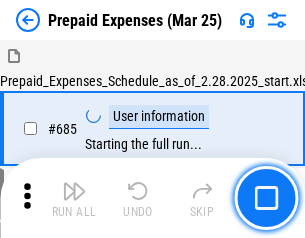 scroll, scrollTop: 4993, scrollLeft: 0, axis: vertical 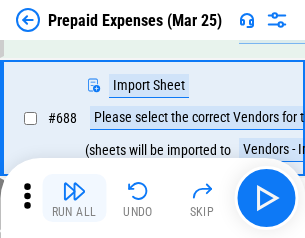 click at bounding box center (74, 191) 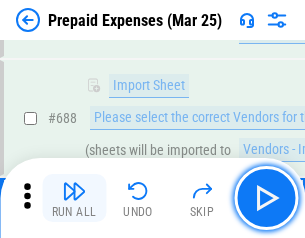 scroll, scrollTop: 5095, scrollLeft: 0, axis: vertical 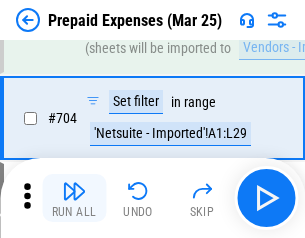 click at bounding box center [74, 191] 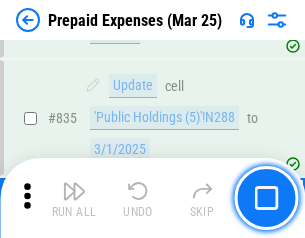 scroll, scrollTop: 7985, scrollLeft: 0, axis: vertical 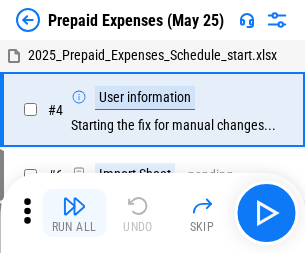 click at bounding box center [74, 206] 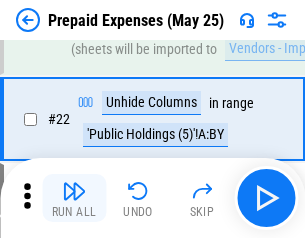 click at bounding box center (74, 191) 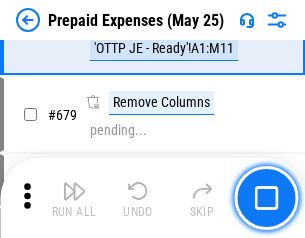 scroll, scrollTop: 6734, scrollLeft: 0, axis: vertical 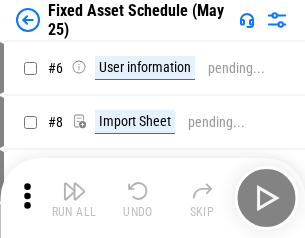 click at bounding box center (74, 191) 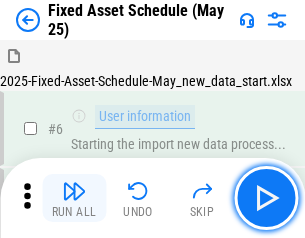 scroll, scrollTop: 210, scrollLeft: 0, axis: vertical 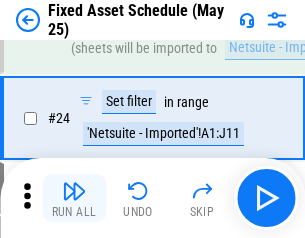 click at bounding box center (74, 191) 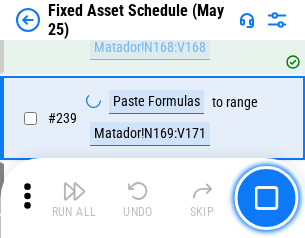 scroll, scrollTop: 6149, scrollLeft: 0, axis: vertical 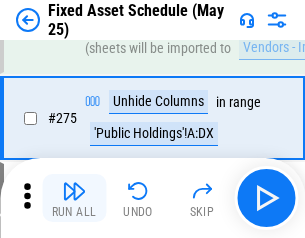 click at bounding box center [74, 191] 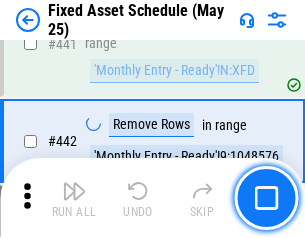 scroll, scrollTop: 8848, scrollLeft: 0, axis: vertical 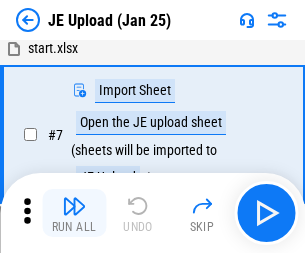 click at bounding box center (74, 206) 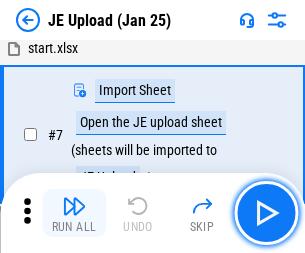 scroll, scrollTop: 145, scrollLeft: 0, axis: vertical 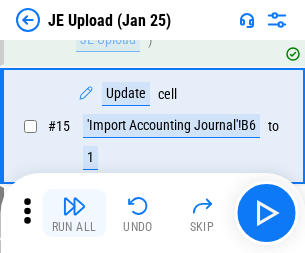 click at bounding box center (74, 206) 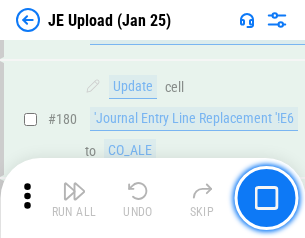 scroll, scrollTop: 4223, scrollLeft: 0, axis: vertical 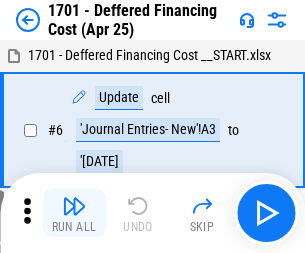 click at bounding box center (74, 206) 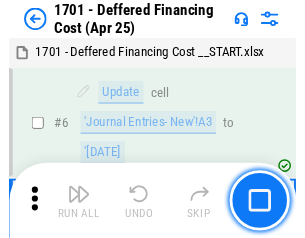 scroll, scrollTop: 247, scrollLeft: 0, axis: vertical 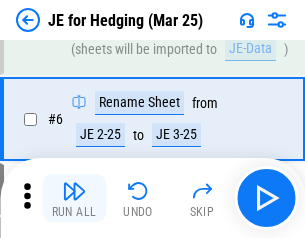 click at bounding box center [74, 191] 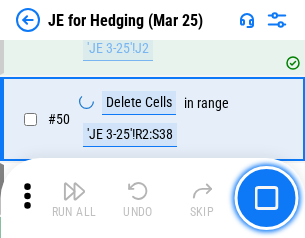 scroll, scrollTop: 1295, scrollLeft: 0, axis: vertical 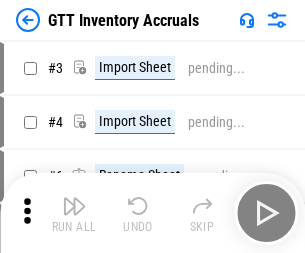 click at bounding box center (74, 206) 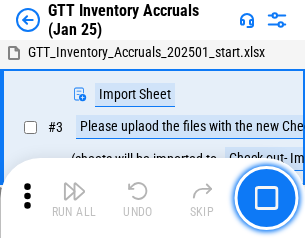 scroll, scrollTop: 129, scrollLeft: 0, axis: vertical 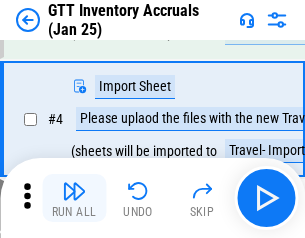 click at bounding box center (74, 191) 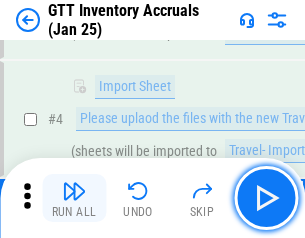 scroll, scrollTop: 231, scrollLeft: 0, axis: vertical 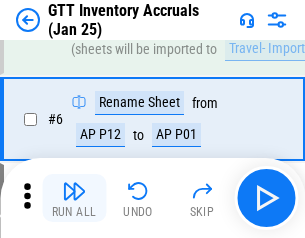 click at bounding box center (74, 191) 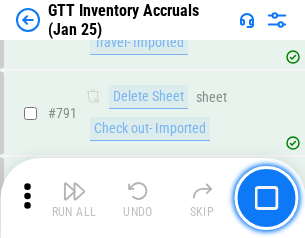 scroll, scrollTop: 15134, scrollLeft: 0, axis: vertical 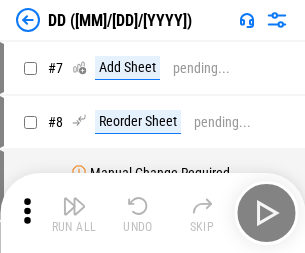 click at bounding box center [74, 206] 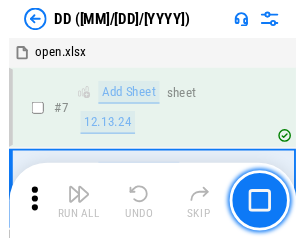 scroll, scrollTop: 201, scrollLeft: 0, axis: vertical 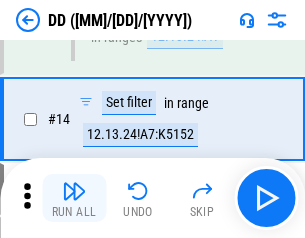 click at bounding box center (74, 191) 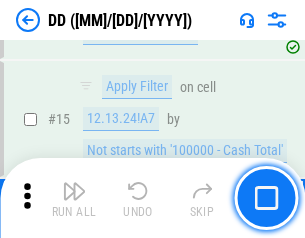 scroll, scrollTop: 521, scrollLeft: 0, axis: vertical 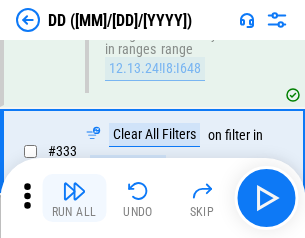 click at bounding box center (74, 191) 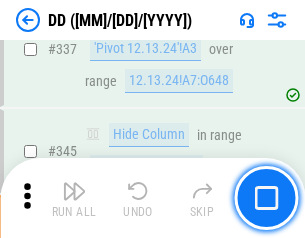 scroll, scrollTop: 9296, scrollLeft: 0, axis: vertical 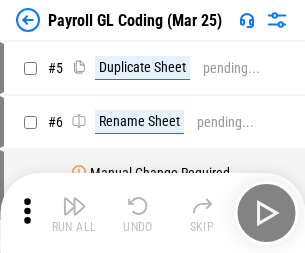 click at bounding box center (74, 206) 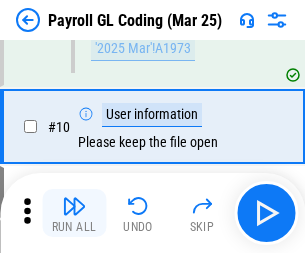 click at bounding box center (74, 206) 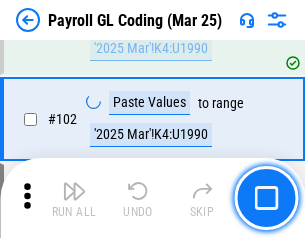 scroll, scrollTop: 4684, scrollLeft: 0, axis: vertical 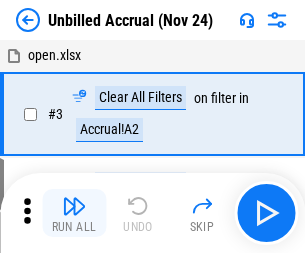 click at bounding box center (74, 206) 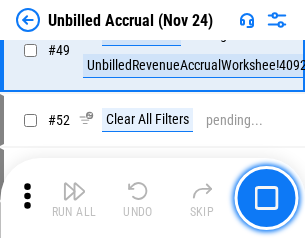 scroll, scrollTop: 1814, scrollLeft: 0, axis: vertical 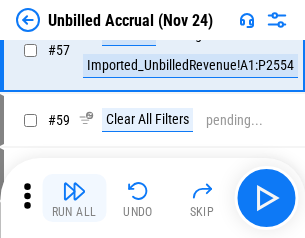 click at bounding box center [74, 191] 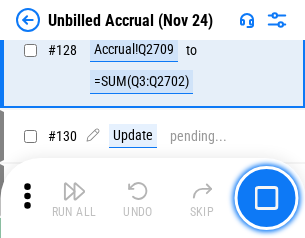 scroll, scrollTop: 5934, scrollLeft: 0, axis: vertical 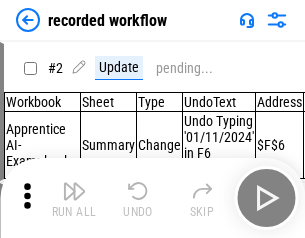 click at bounding box center (74, 191) 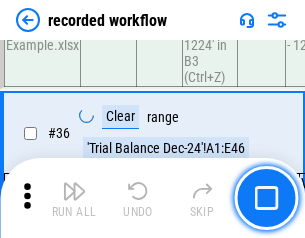 scroll, scrollTop: 6251, scrollLeft: 0, axis: vertical 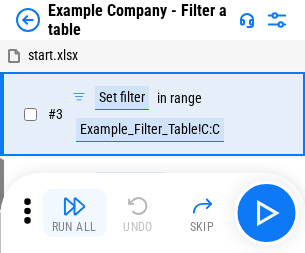 click at bounding box center [74, 206] 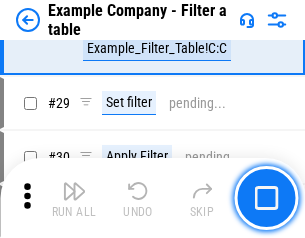 scroll, scrollTop: 1837, scrollLeft: 0, axis: vertical 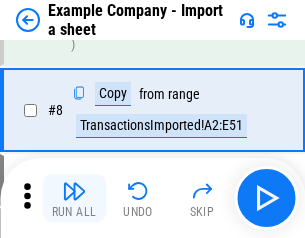 click at bounding box center [74, 191] 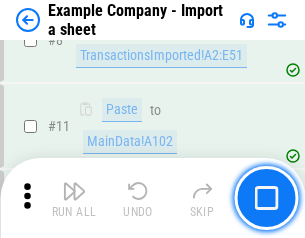 scroll, scrollTop: 426, scrollLeft: 0, axis: vertical 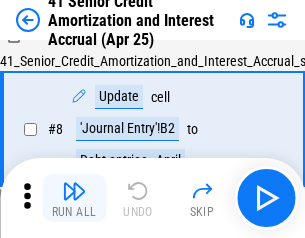 click at bounding box center [74, 191] 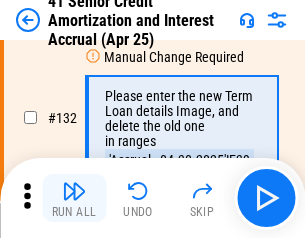 click at bounding box center (74, 191) 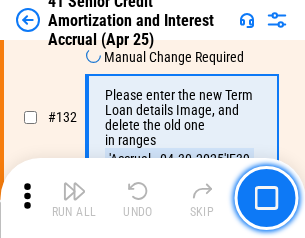scroll, scrollTop: 2045, scrollLeft: 0, axis: vertical 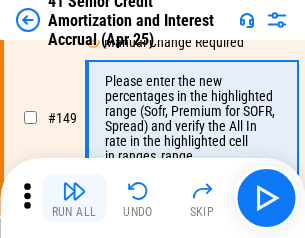 click at bounding box center [74, 191] 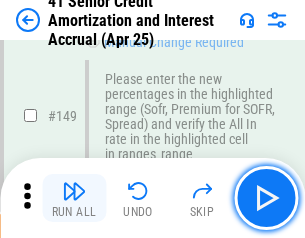 scroll, scrollTop: 2232, scrollLeft: 0, axis: vertical 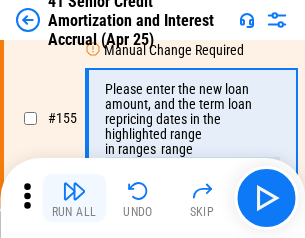 click at bounding box center [74, 191] 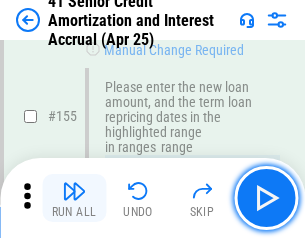 scroll, scrollTop: 2363, scrollLeft: 0, axis: vertical 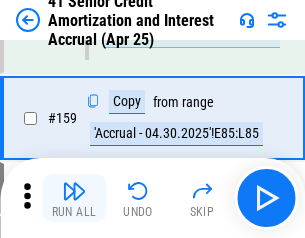 click at bounding box center (74, 191) 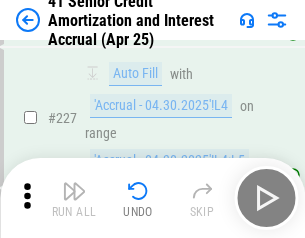 scroll, scrollTop: 4404, scrollLeft: 0, axis: vertical 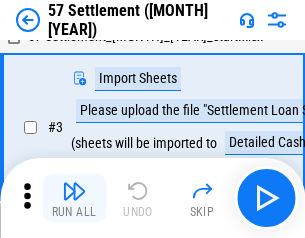 click at bounding box center (74, 191) 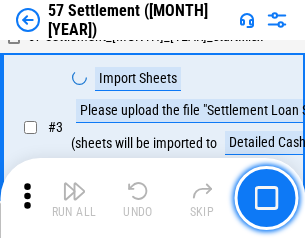 click at bounding box center [74, 191] 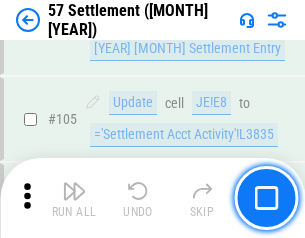 scroll, scrollTop: 1263, scrollLeft: 0, axis: vertical 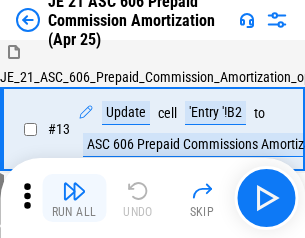 click at bounding box center (74, 191) 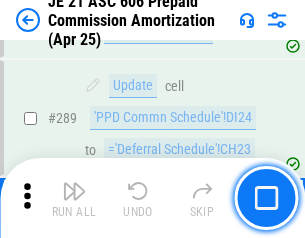 scroll, scrollTop: 3680, scrollLeft: 0, axis: vertical 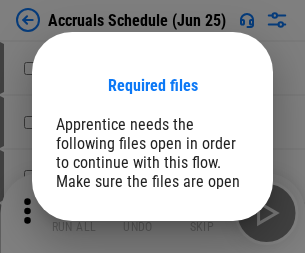 click on "Open" at bounding box center (209, 278) 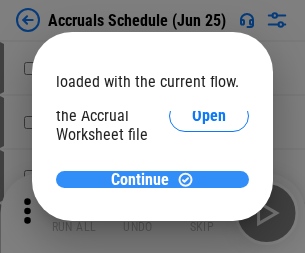 click on "Continue" at bounding box center (140, 180) 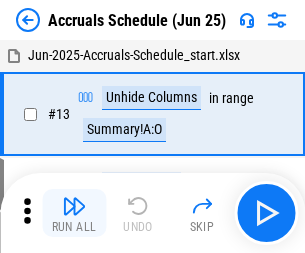 click at bounding box center [74, 206] 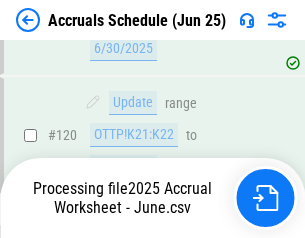 scroll, scrollTop: 2736, scrollLeft: 0, axis: vertical 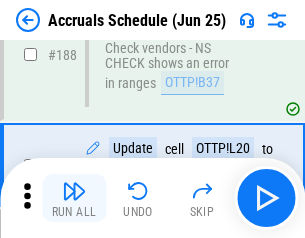 click at bounding box center [74, 191] 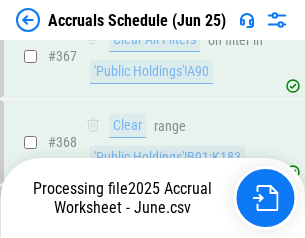 scroll, scrollTop: 6200, scrollLeft: 0, axis: vertical 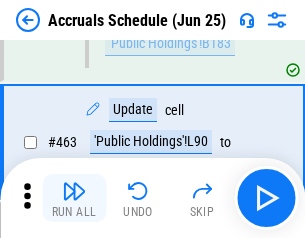 click at bounding box center [74, 191] 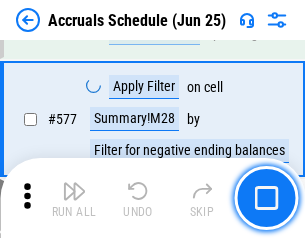 scroll, scrollTop: 8907, scrollLeft: 0, axis: vertical 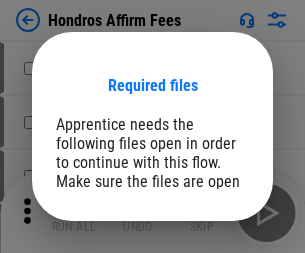 click on "Open" at bounding box center (209, 268) 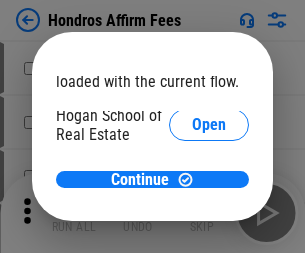 click on "Open" at bounding box center (209, 221) 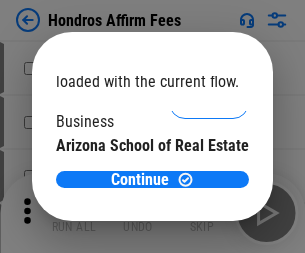 click on "Open" at bounding box center [209, 195] 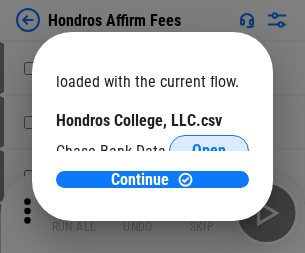 click on "Open" at bounding box center (209, 151) 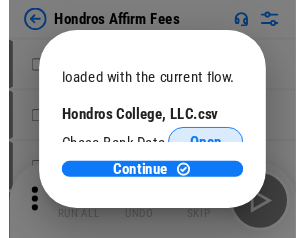 scroll, scrollTop: 314, scrollLeft: 0, axis: vertical 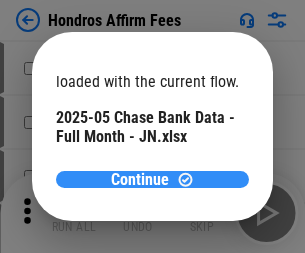 click on "Continue" at bounding box center [140, 180] 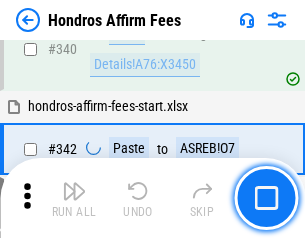 scroll, scrollTop: 4545, scrollLeft: 0, axis: vertical 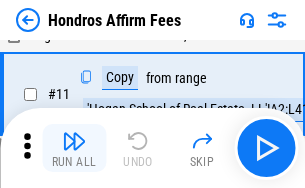 click at bounding box center [74, 141] 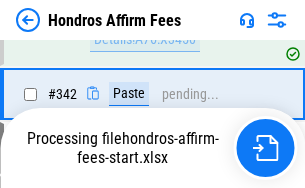 scroll, scrollTop: 4570, scrollLeft: 0, axis: vertical 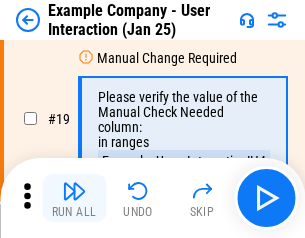 click at bounding box center [74, 191] 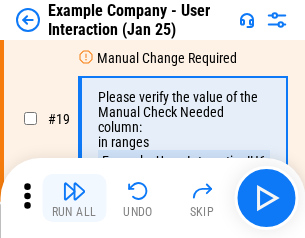 click at bounding box center (74, 191) 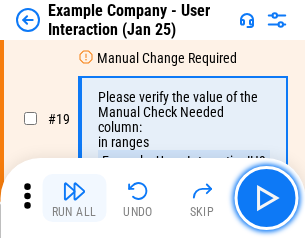 click at bounding box center [74, 191] 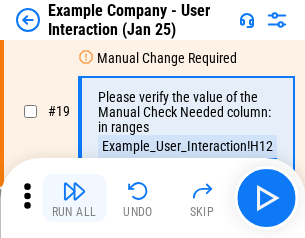 click at bounding box center [74, 191] 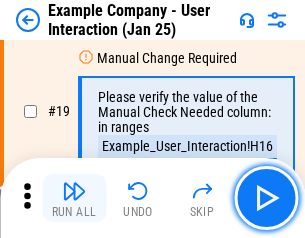 click at bounding box center [74, 191] 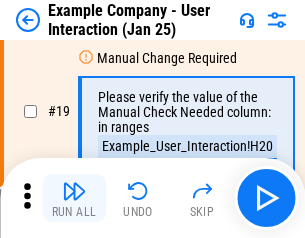 click at bounding box center (74, 191) 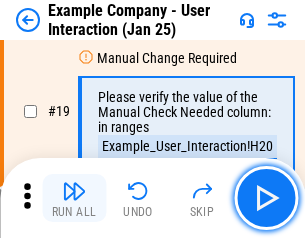 scroll, scrollTop: 537, scrollLeft: 0, axis: vertical 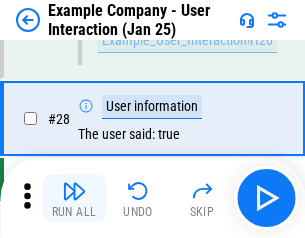 click at bounding box center (74, 191) 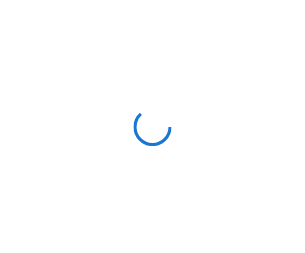 scroll, scrollTop: 0, scrollLeft: 0, axis: both 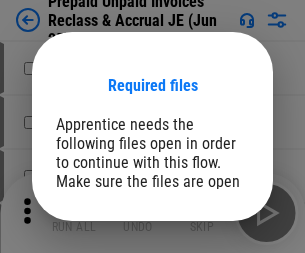click on "Open" at bounding box center (209, 278) 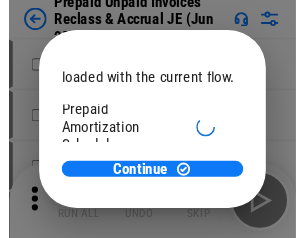 scroll, scrollTop: 119, scrollLeft: 0, axis: vertical 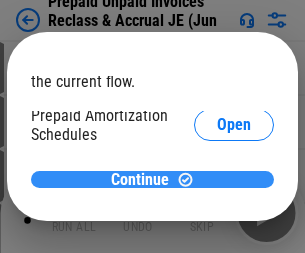 click on "Continue" at bounding box center [140, 180] 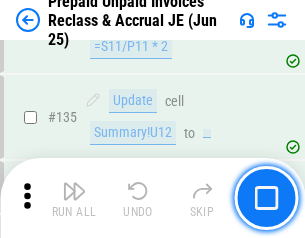 scroll, scrollTop: 2592, scrollLeft: 0, axis: vertical 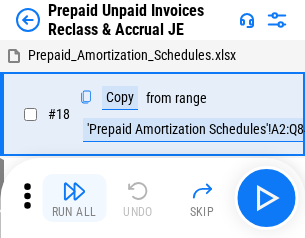 click at bounding box center [74, 191] 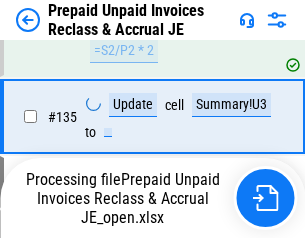 scroll, scrollTop: 1530, scrollLeft: 0, axis: vertical 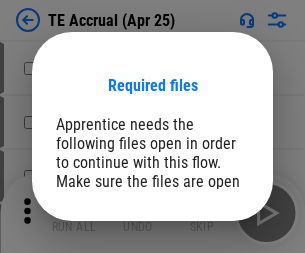 click on "Open" at bounding box center [209, 287] 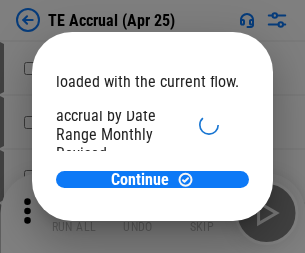 scroll, scrollTop: 119, scrollLeft: 0, axis: vertical 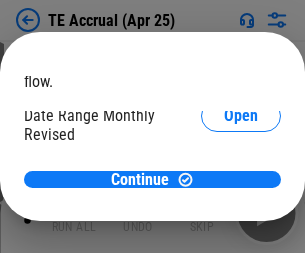 click on "Open" at bounding box center [241, 192] 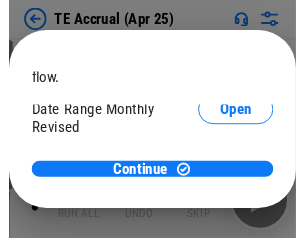 scroll, scrollTop: 93, scrollLeft: 0, axis: vertical 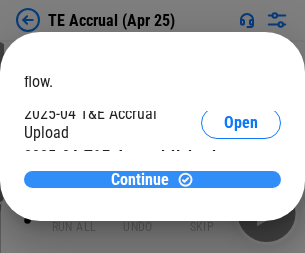 click on "Continue" at bounding box center [140, 180] 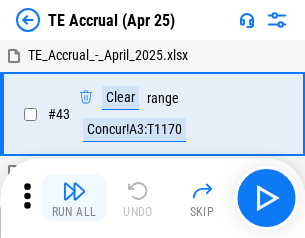 click at bounding box center [74, 191] 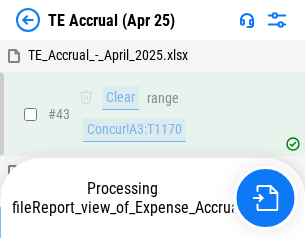 scroll, scrollTop: 115, scrollLeft: 0, axis: vertical 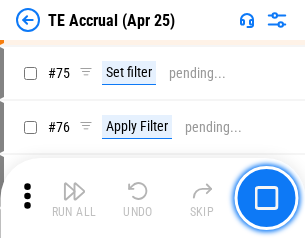 click at bounding box center (74, 191) 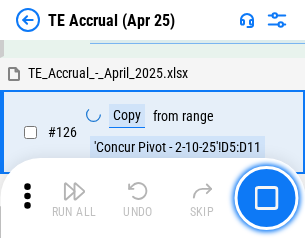 scroll, scrollTop: 3928, scrollLeft: 0, axis: vertical 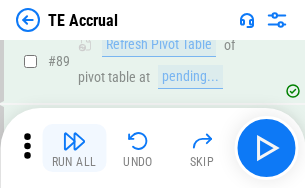 click at bounding box center (74, 141) 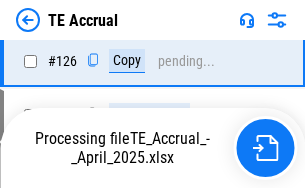 scroll, scrollTop: 3930, scrollLeft: 0, axis: vertical 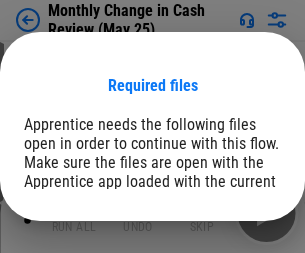 click on "Open" at bounding box center [241, 246] 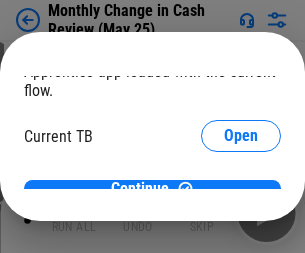 click on "Open" at bounding box center [241, 197] 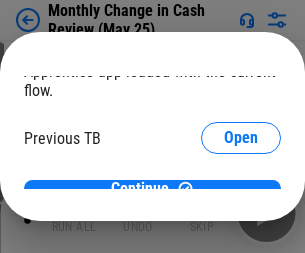scroll, scrollTop: 65, scrollLeft: 0, axis: vertical 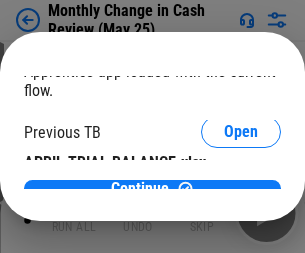 click on "Open" at bounding box center [326, 193] 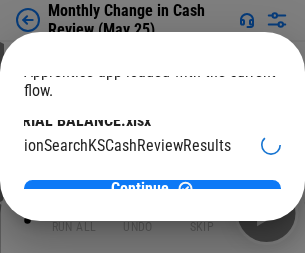 scroll, scrollTop: 126, scrollLeft: 80, axis: both 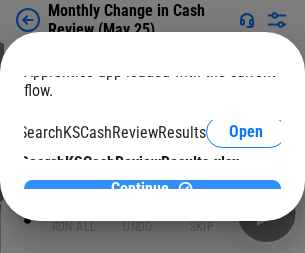 click on "Continue" at bounding box center [140, 189] 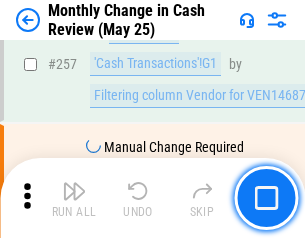 scroll, scrollTop: 5103, scrollLeft: 0, axis: vertical 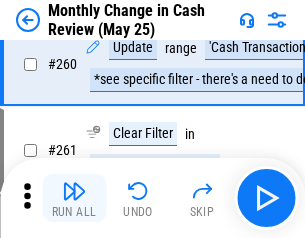 click at bounding box center (74, 191) 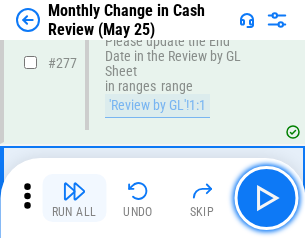 scroll, scrollTop: 6051, scrollLeft: 0, axis: vertical 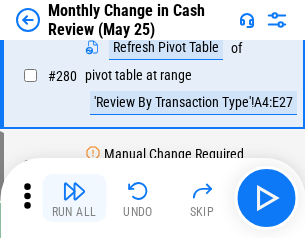 click at bounding box center [74, 191] 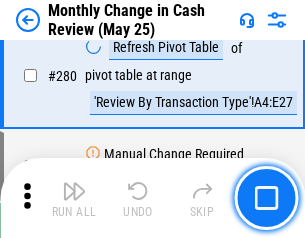 scroll, scrollTop: 6194, scrollLeft: 0, axis: vertical 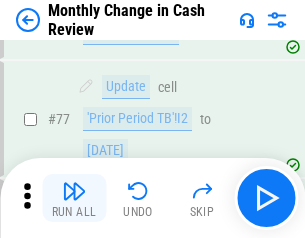 click at bounding box center (74, 191) 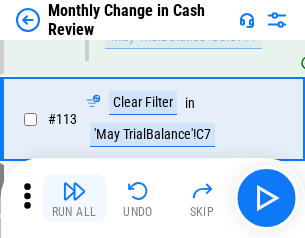 click at bounding box center [74, 191] 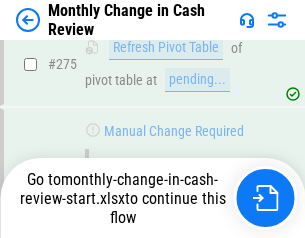 scroll, scrollTop: 6028, scrollLeft: 0, axis: vertical 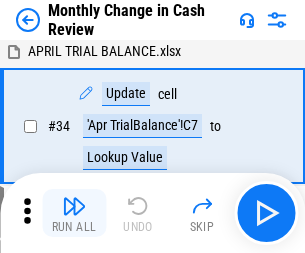 click at bounding box center (74, 206) 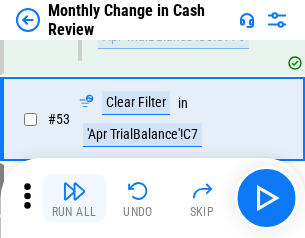 click at bounding box center [74, 191] 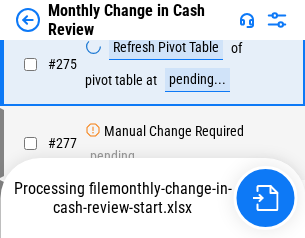scroll, scrollTop: 6028, scrollLeft: 0, axis: vertical 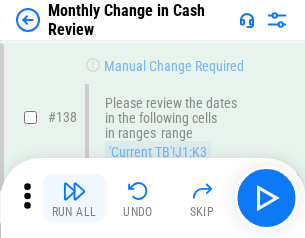 click at bounding box center (74, 191) 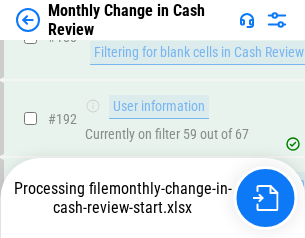 scroll, scrollTop: 4659, scrollLeft: 0, axis: vertical 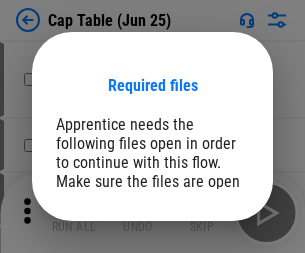click on "Open" at bounding box center (209, 268) 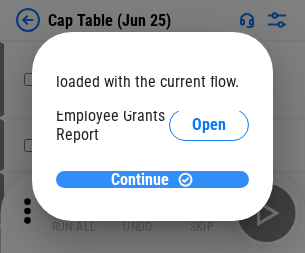 click on "Continue" at bounding box center (140, 180) 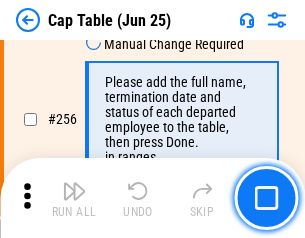 scroll, scrollTop: 9435, scrollLeft: 0, axis: vertical 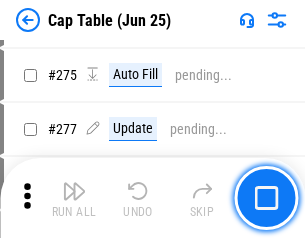 click at bounding box center (74, 191) 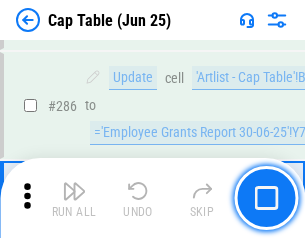 scroll, scrollTop: 10343, scrollLeft: 0, axis: vertical 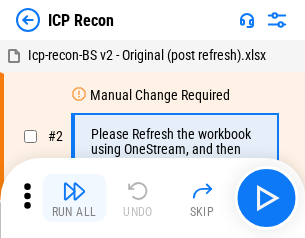 click at bounding box center (74, 191) 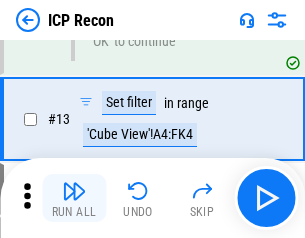 click at bounding box center (74, 191) 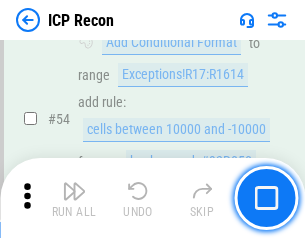 scroll, scrollTop: 1743, scrollLeft: 0, axis: vertical 